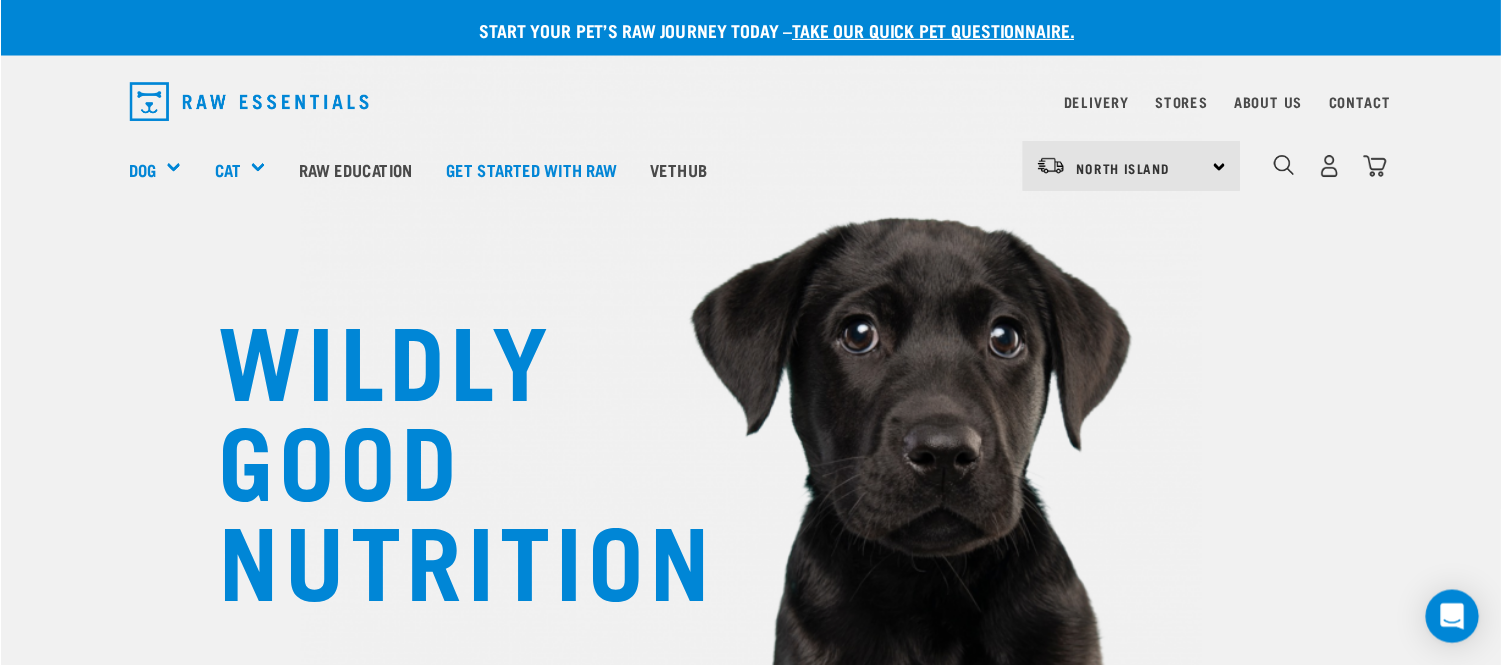 scroll, scrollTop: 0, scrollLeft: 0, axis: both 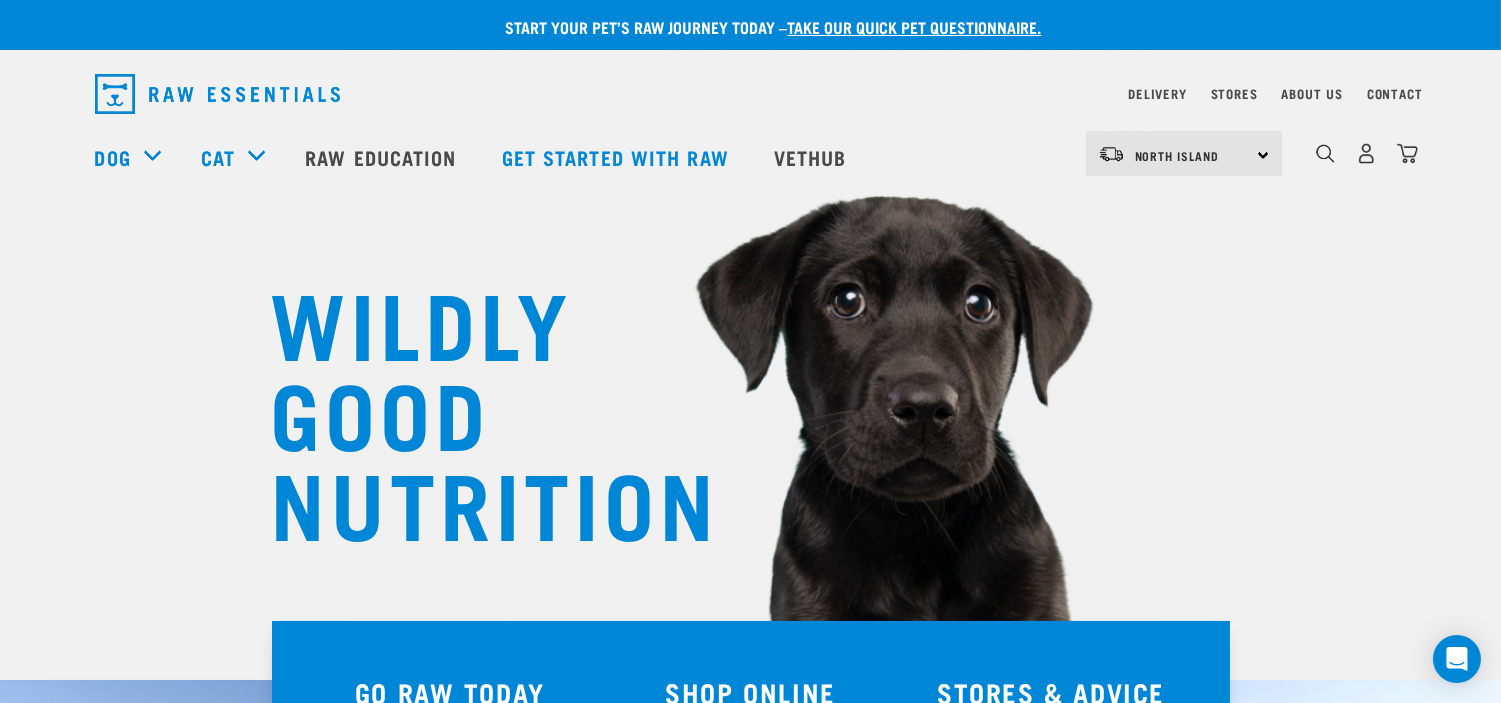 click on "Delivery" at bounding box center (1157, 94) 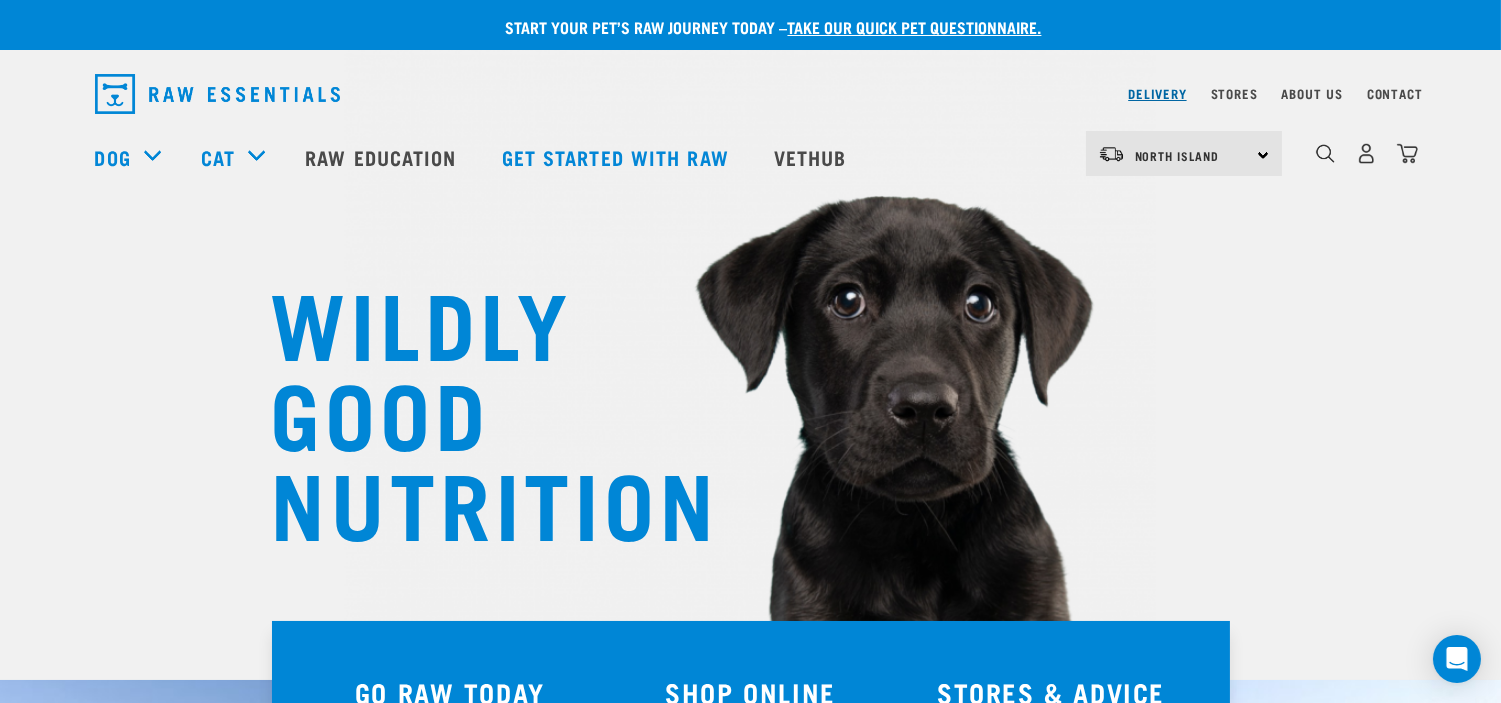 click on "Delivery" at bounding box center (1157, 93) 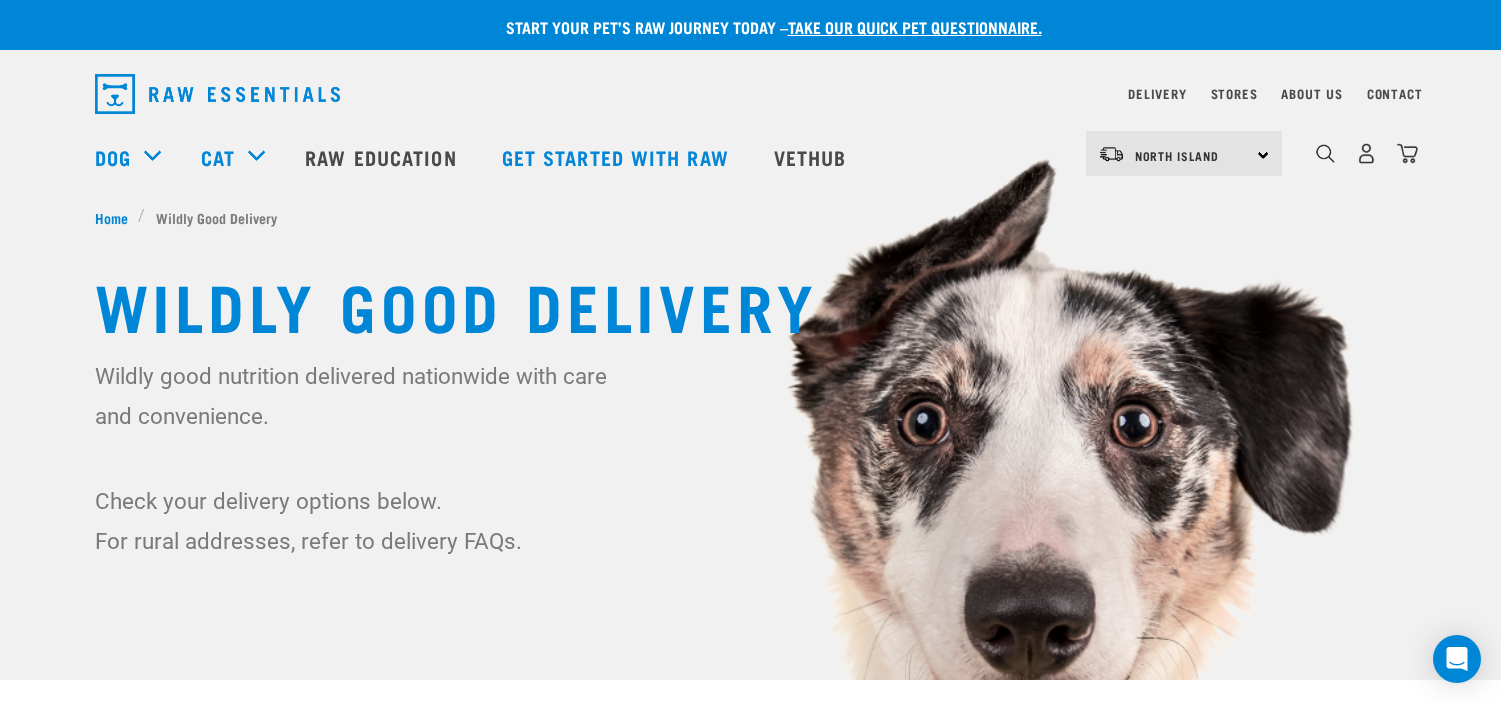 scroll, scrollTop: 0, scrollLeft: 0, axis: both 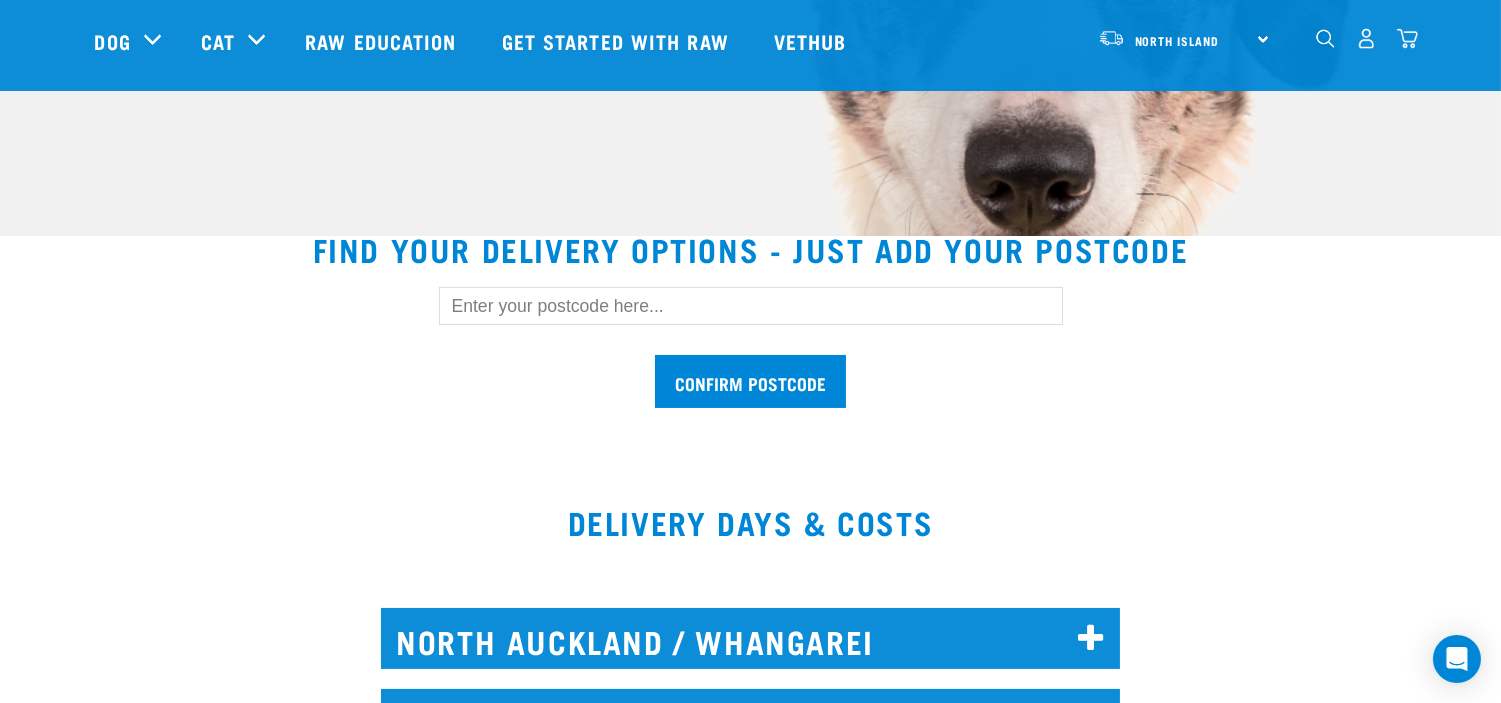 click at bounding box center [751, 306] 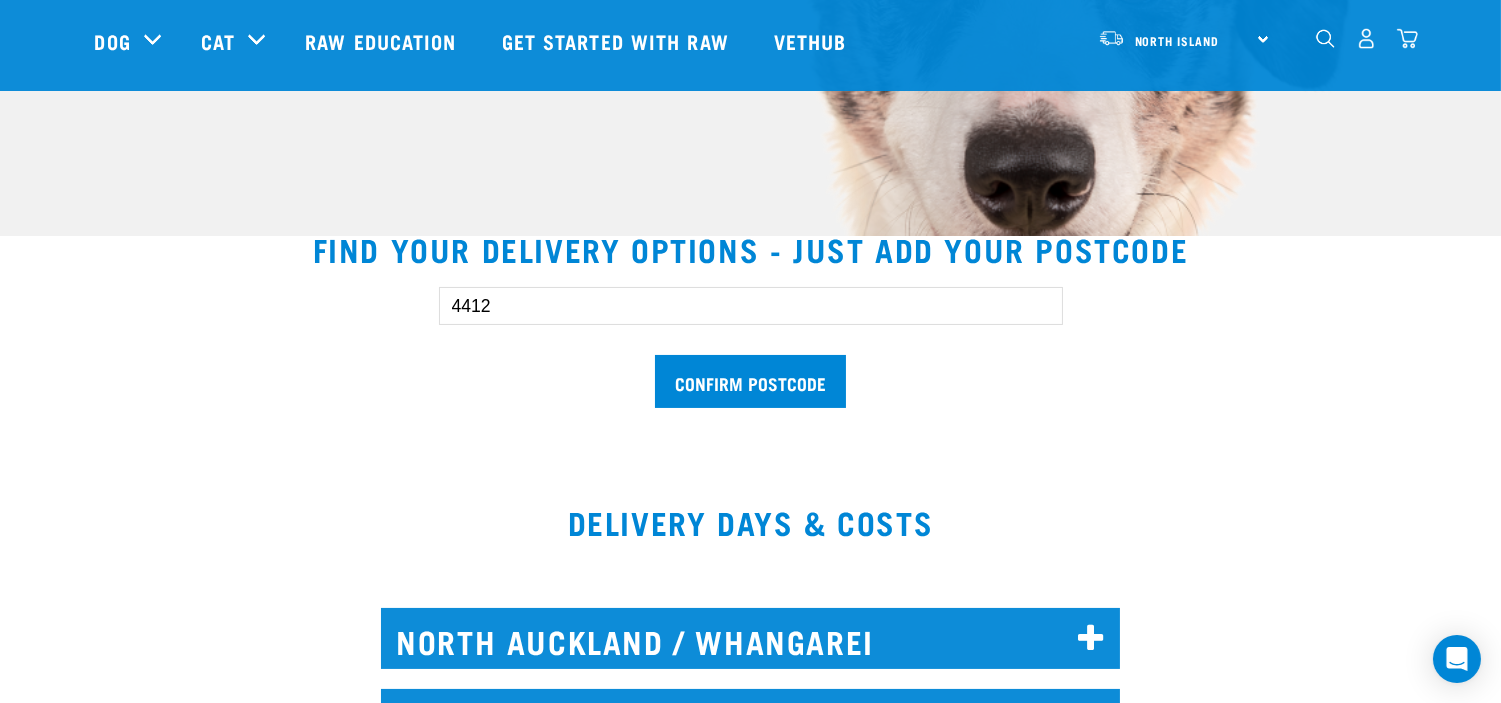 type on "4412" 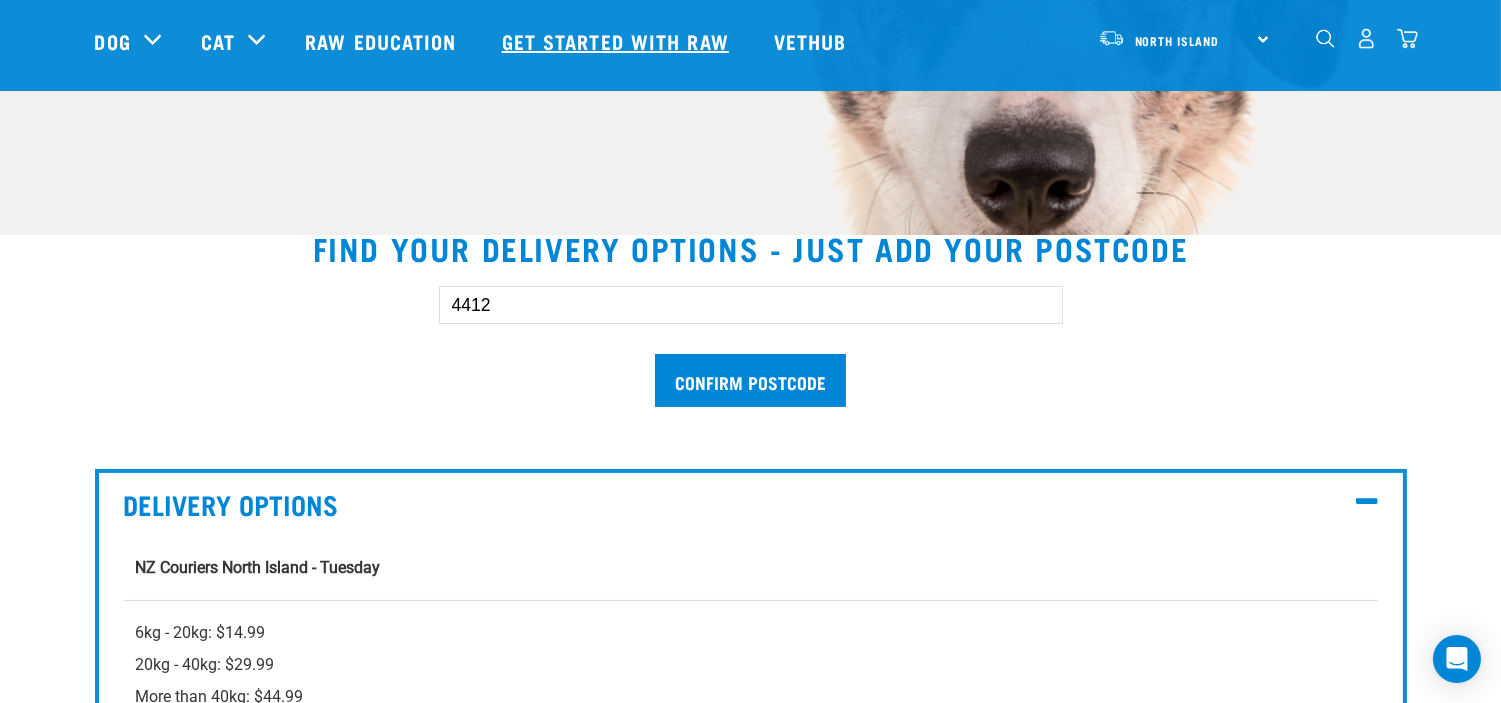 scroll, scrollTop: 444, scrollLeft: 0, axis: vertical 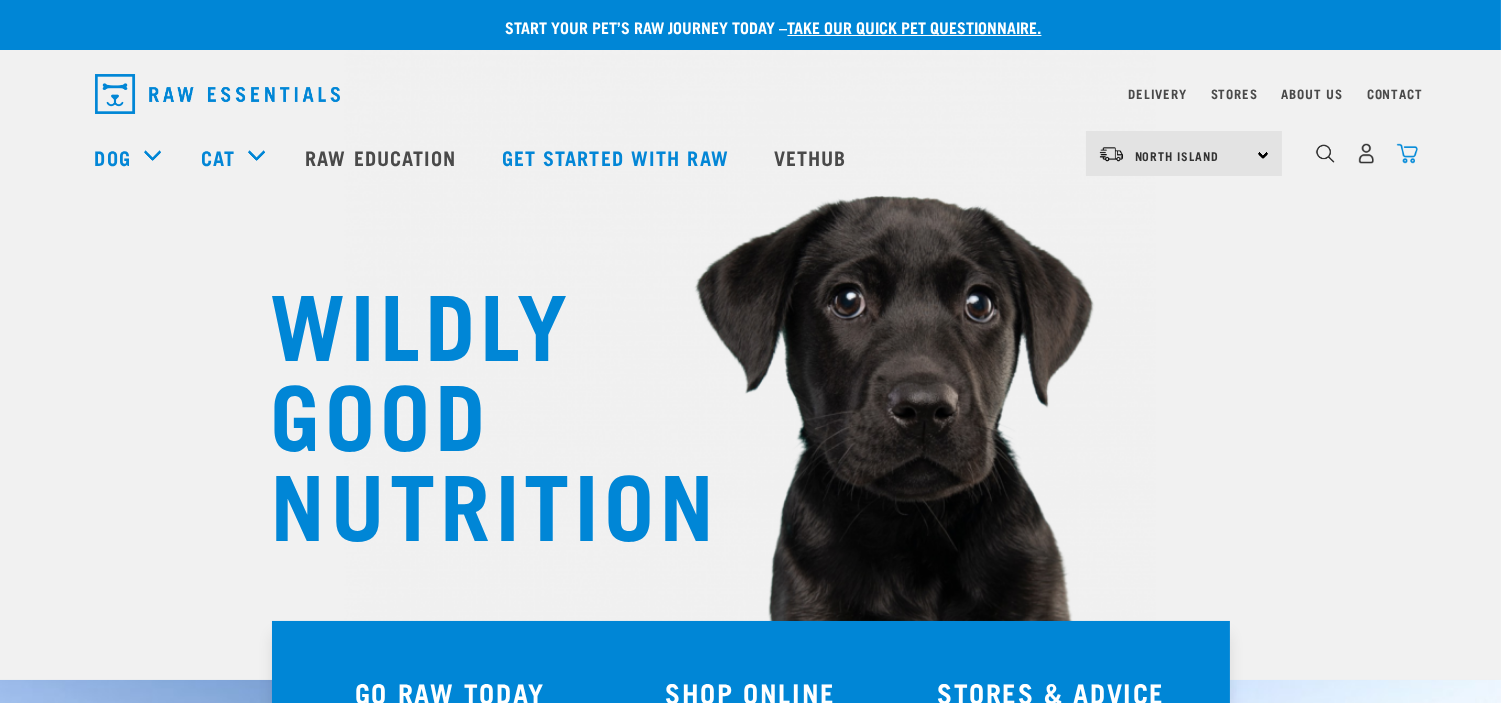 click at bounding box center (1407, 153) 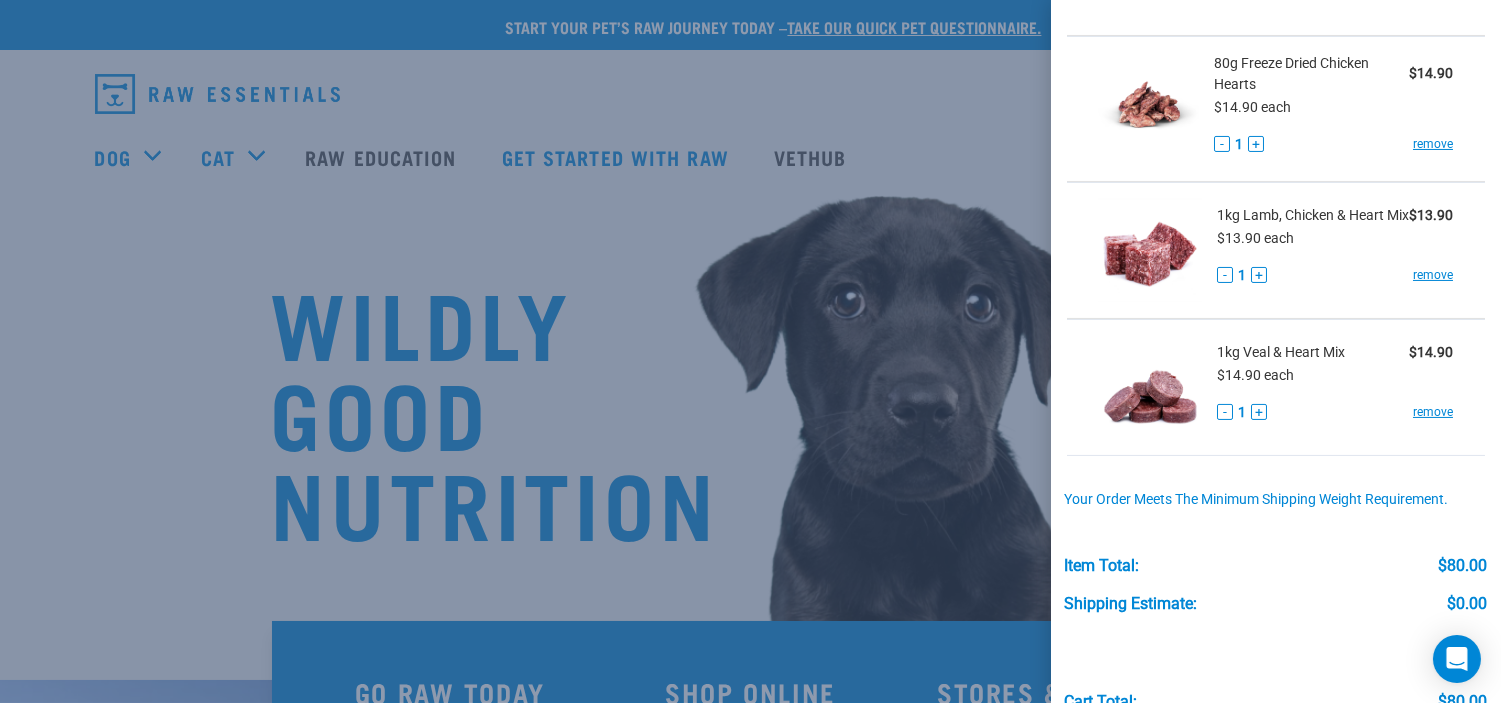 scroll, scrollTop: 640, scrollLeft: 0, axis: vertical 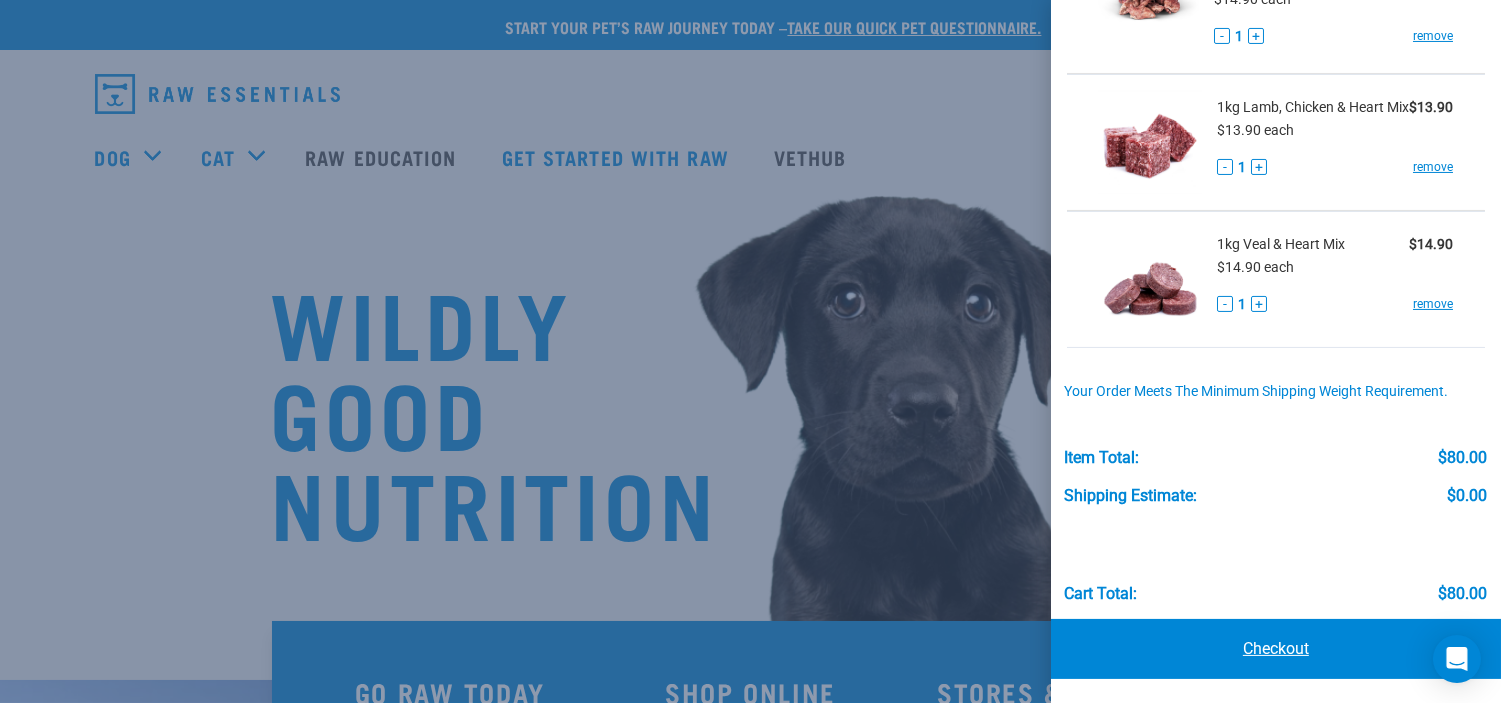 click on "Checkout" at bounding box center [1276, 649] 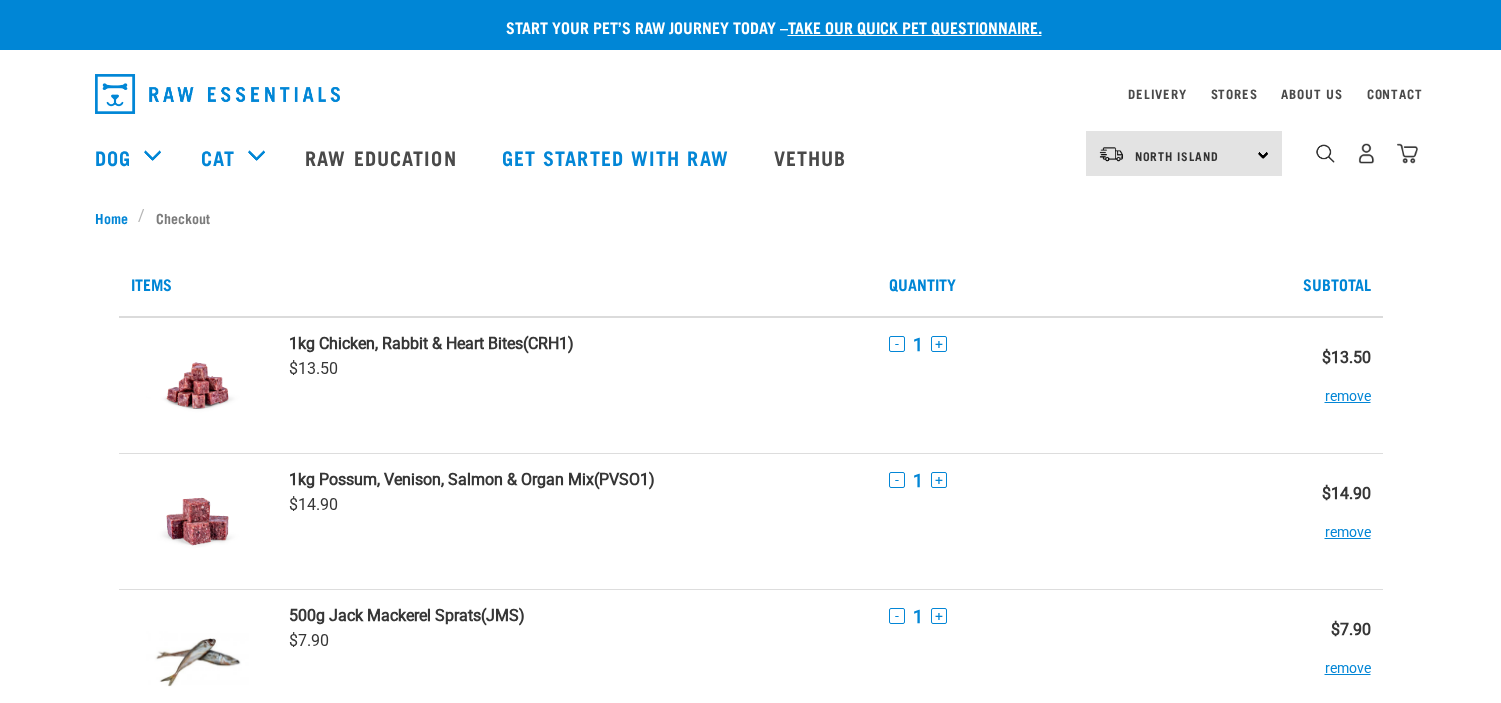 scroll, scrollTop: 0, scrollLeft: 0, axis: both 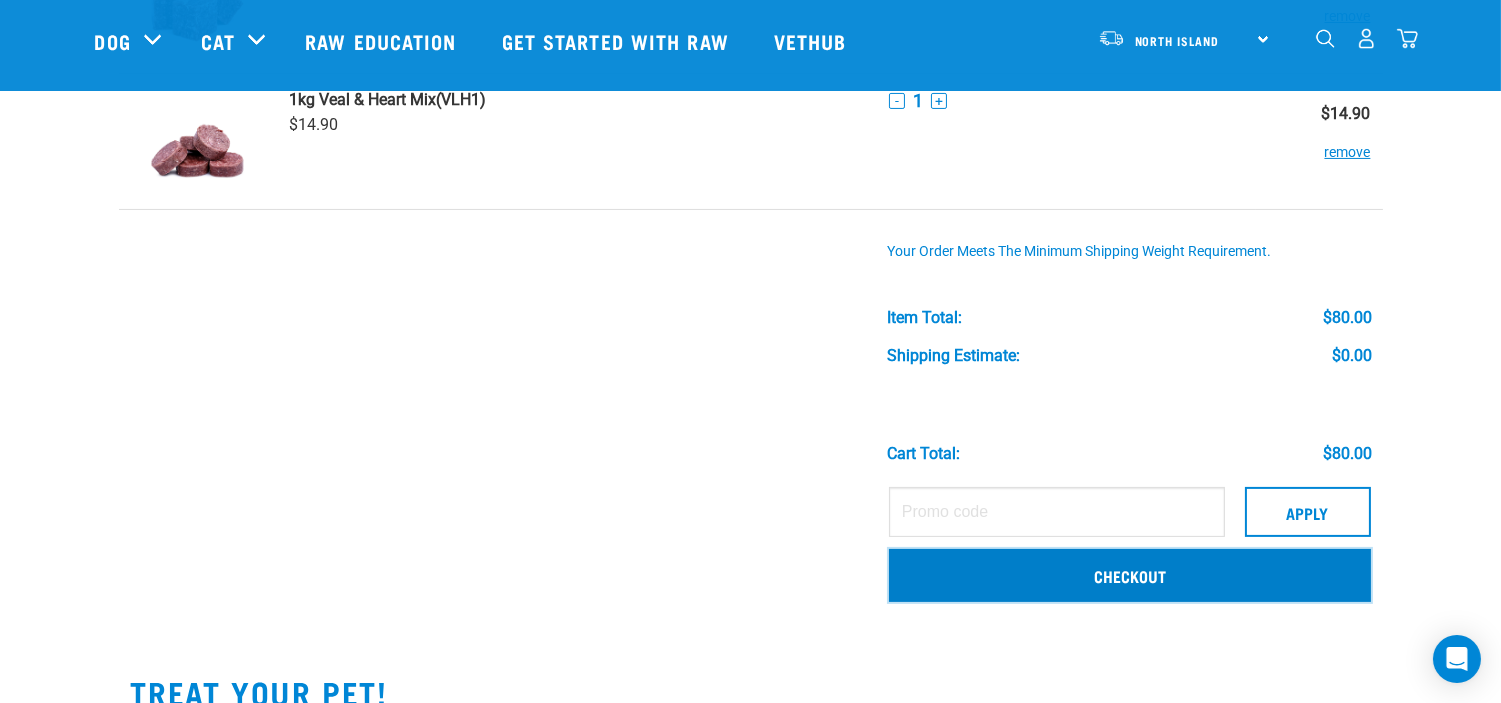 click on "Checkout" at bounding box center (1130, 575) 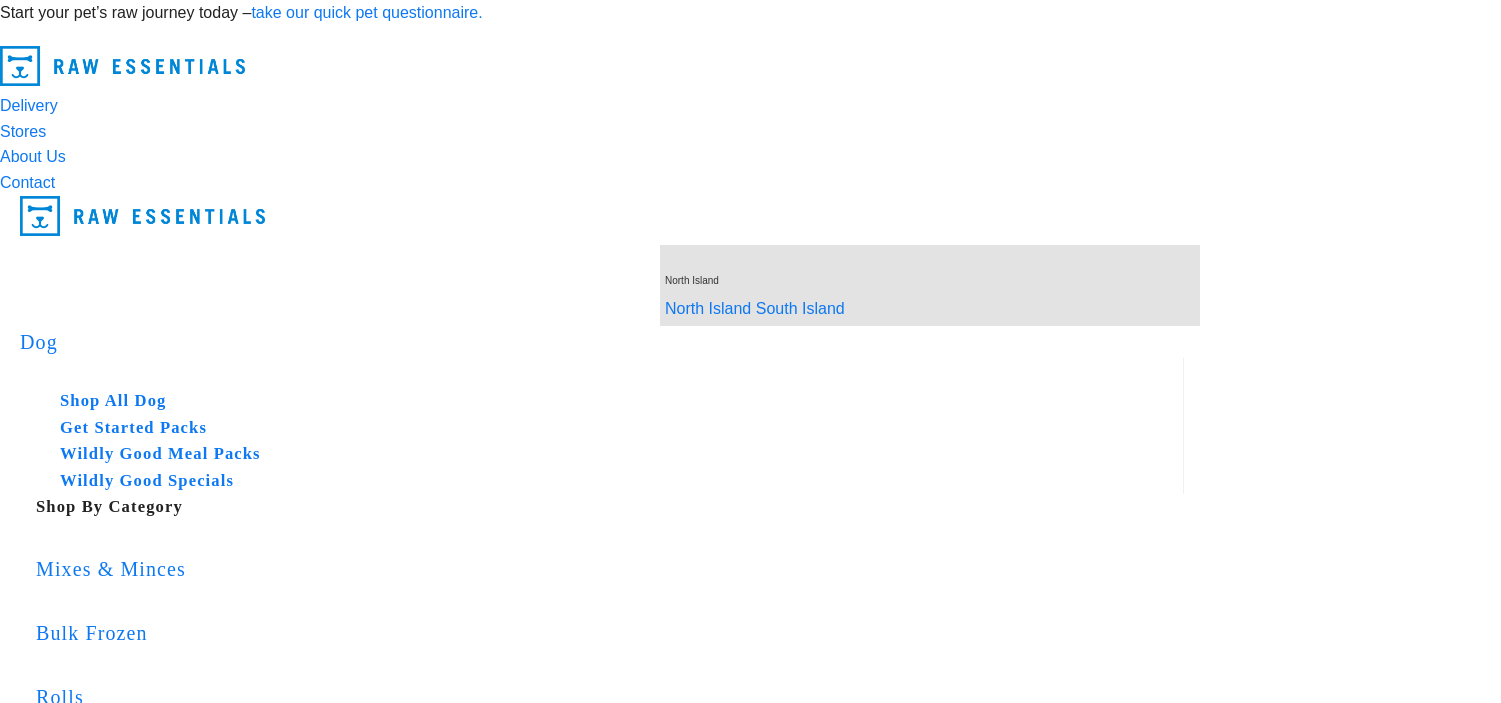 scroll, scrollTop: 0, scrollLeft: 0, axis: both 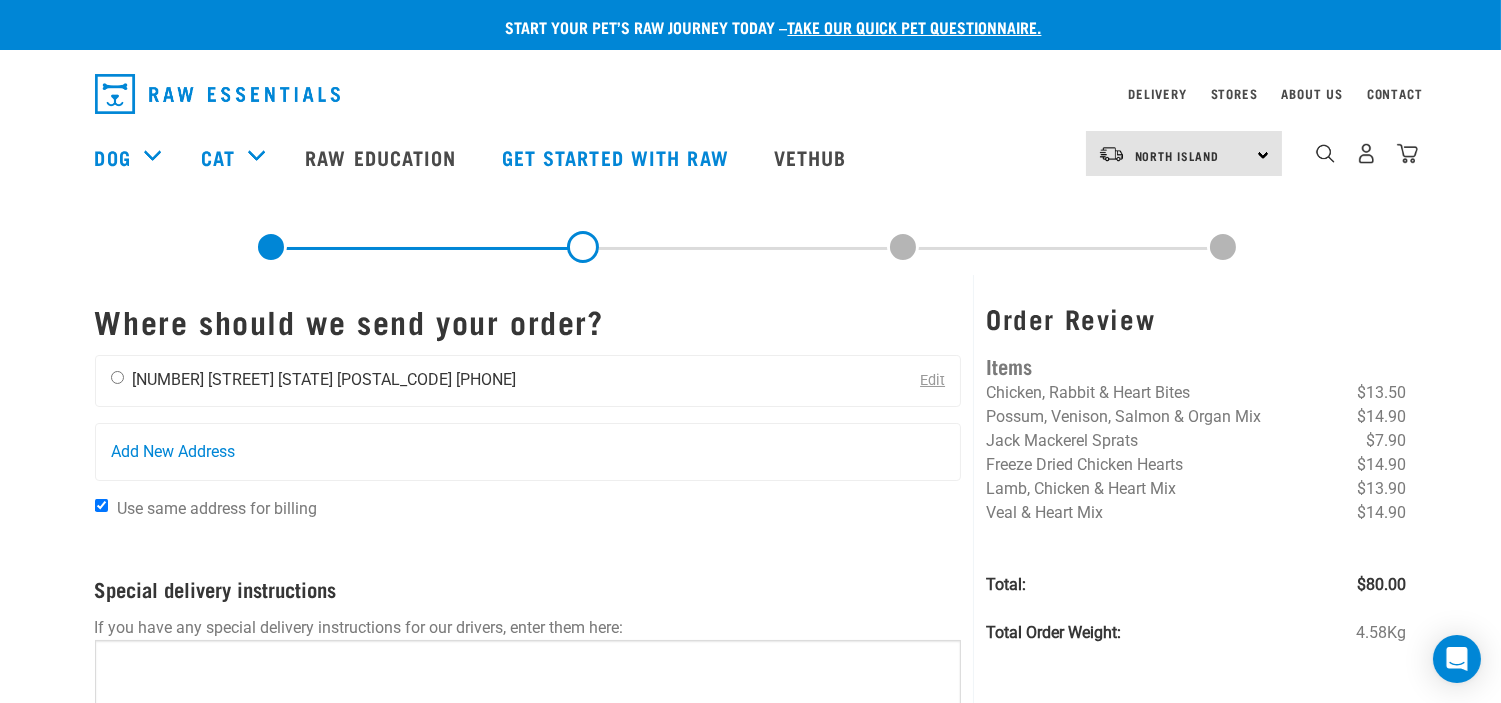 click on "Juniper Robinson
4 Sheffield Street
Manawatu-Whanganui
4412
021343828" at bounding box center (314, 381) 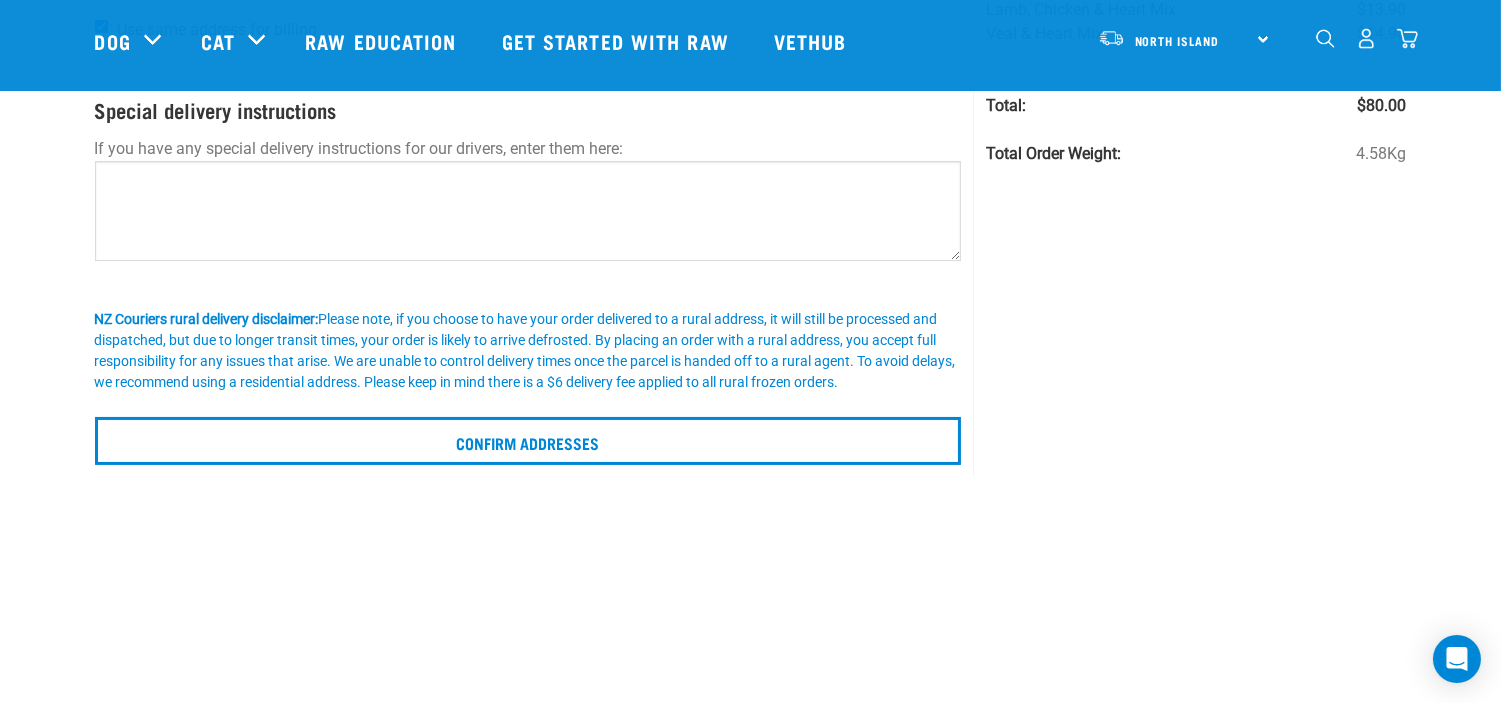 scroll, scrollTop: 333, scrollLeft: 0, axis: vertical 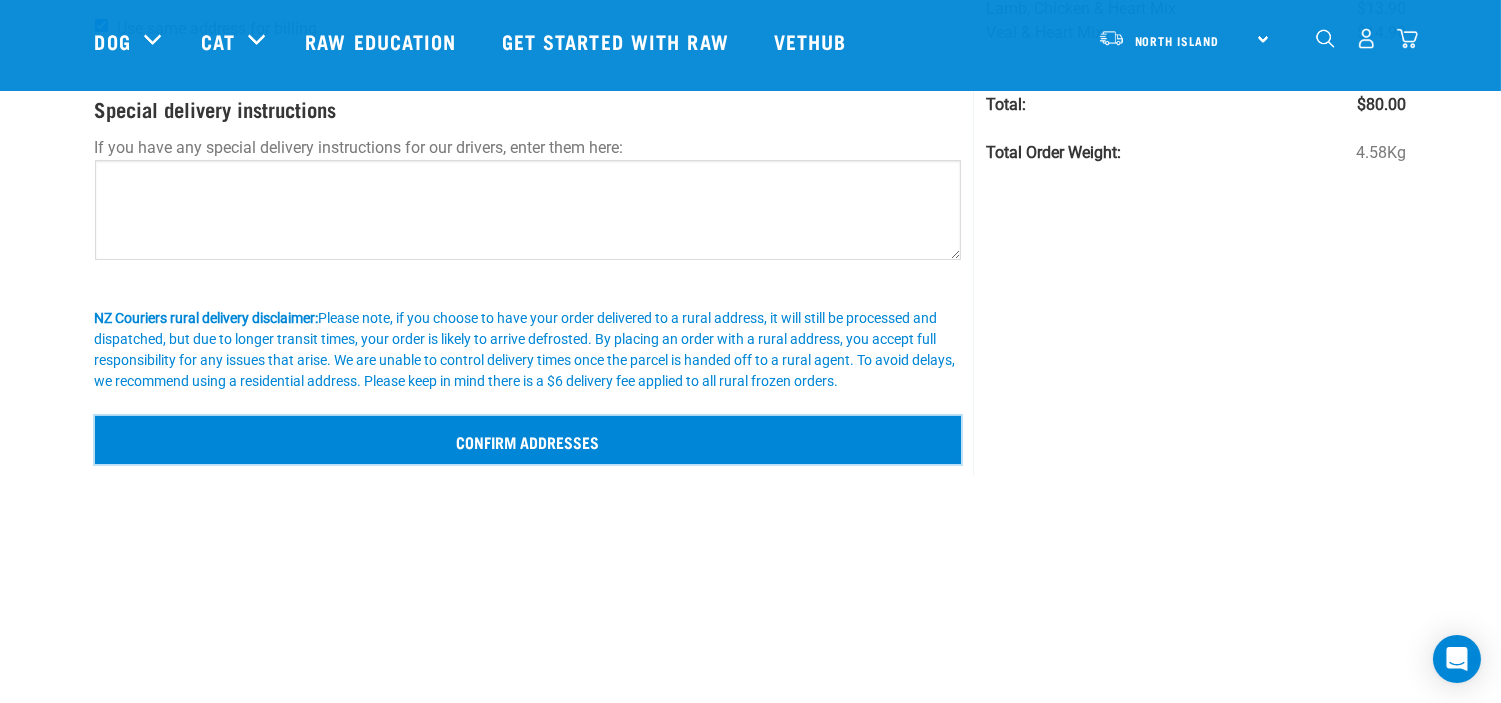 click on "Confirm addresses" at bounding box center [528, 440] 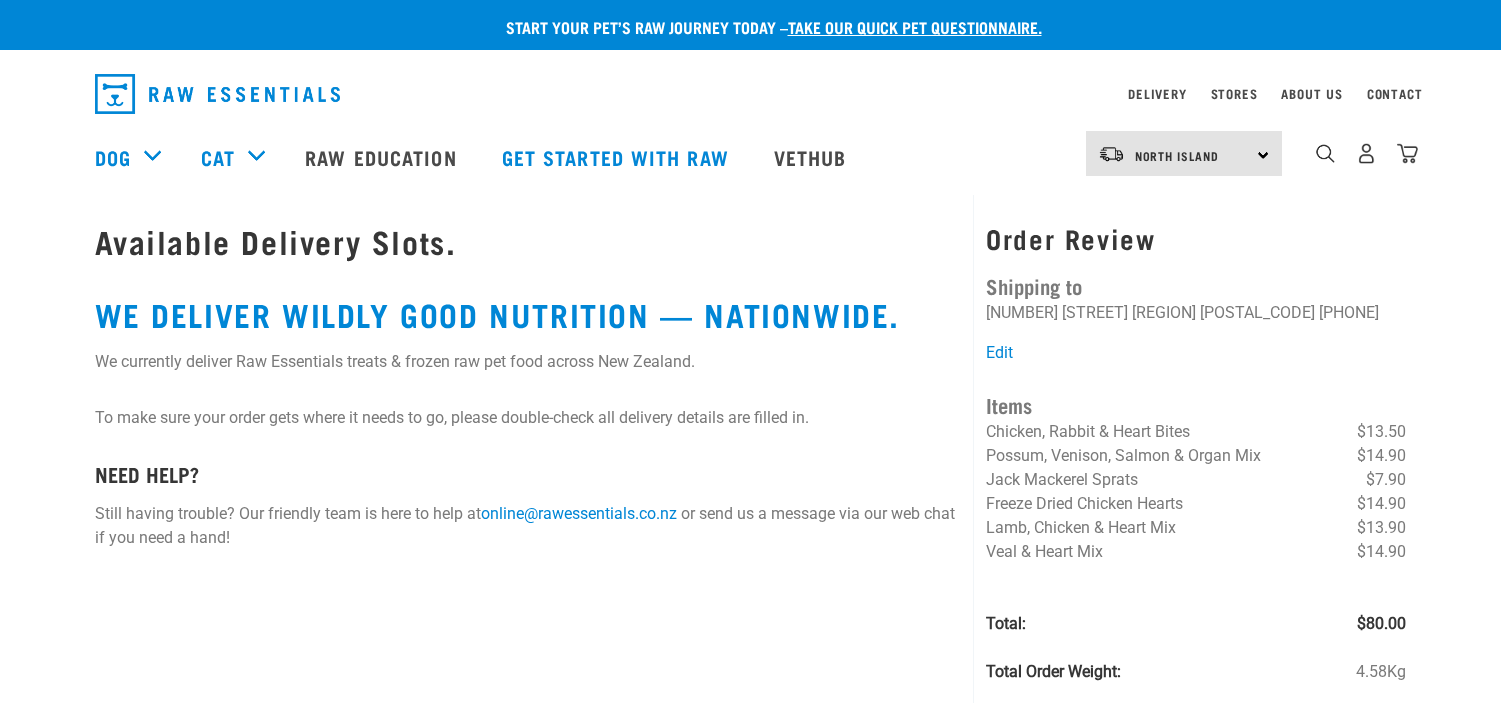 scroll, scrollTop: 0, scrollLeft: 0, axis: both 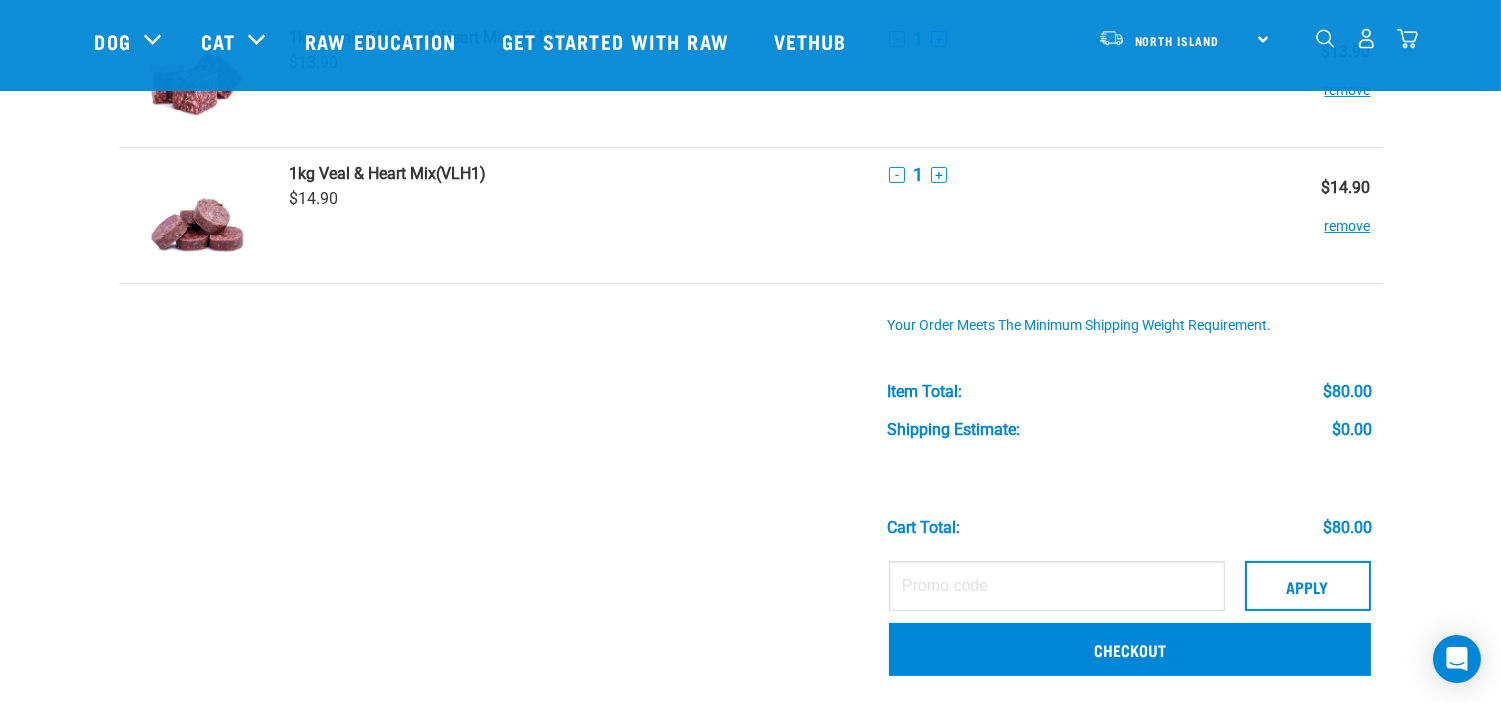 click at bounding box center [1407, 38] 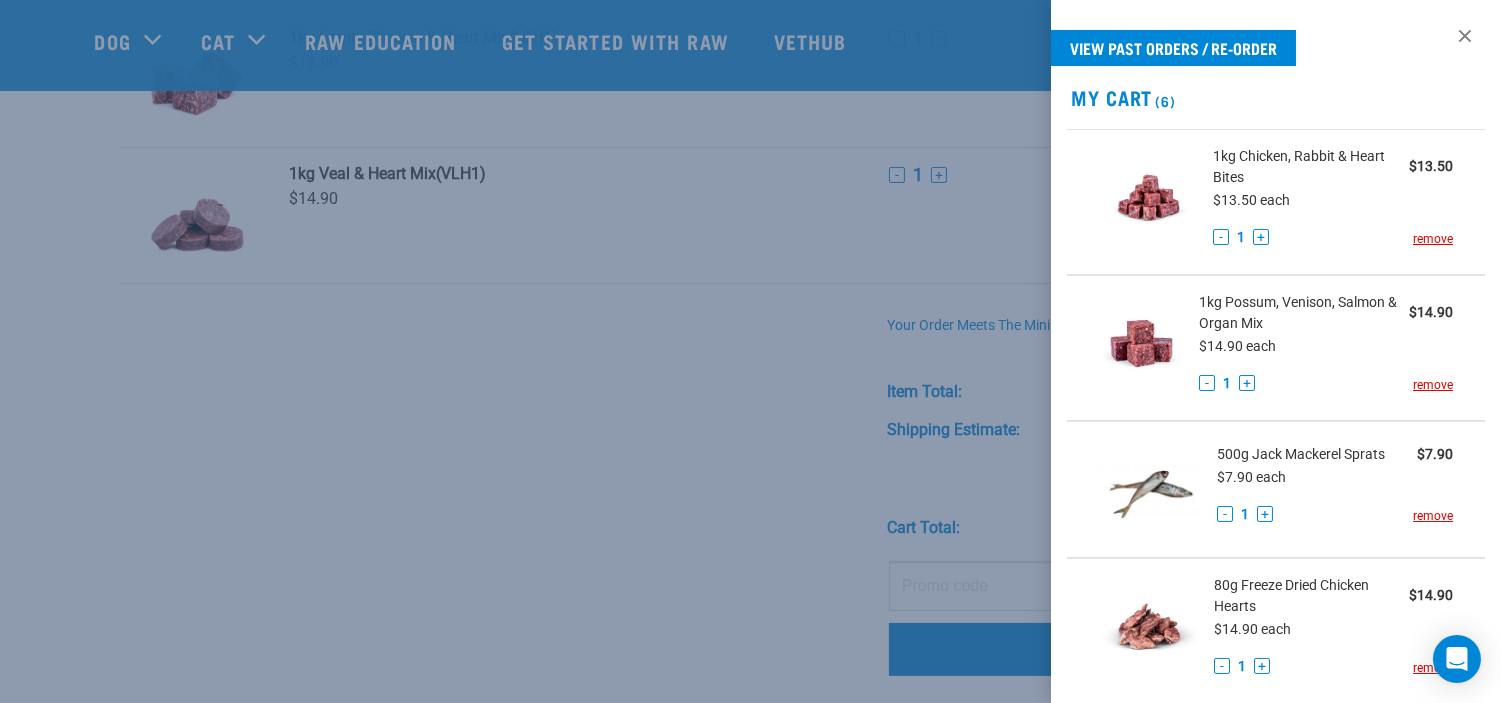 click at bounding box center [750, 351] 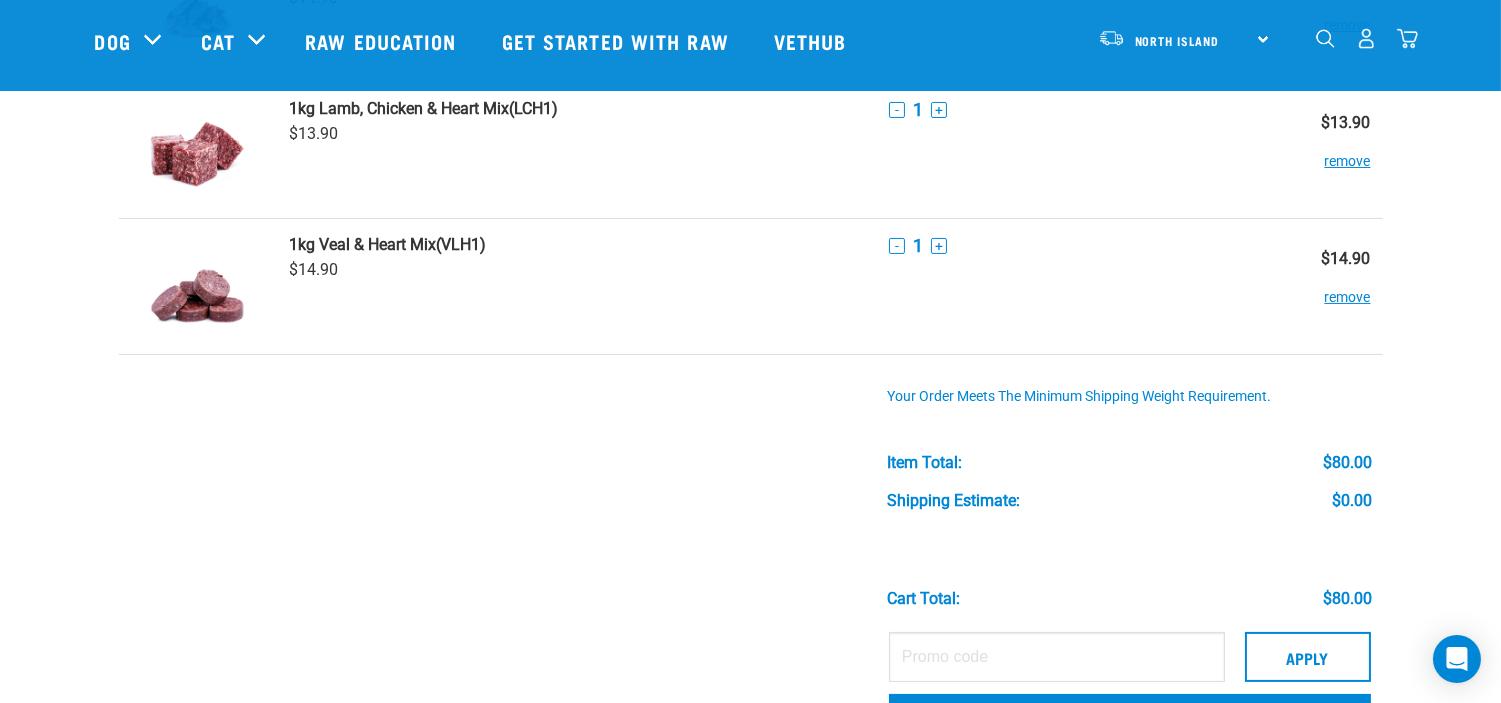 scroll, scrollTop: 592, scrollLeft: 0, axis: vertical 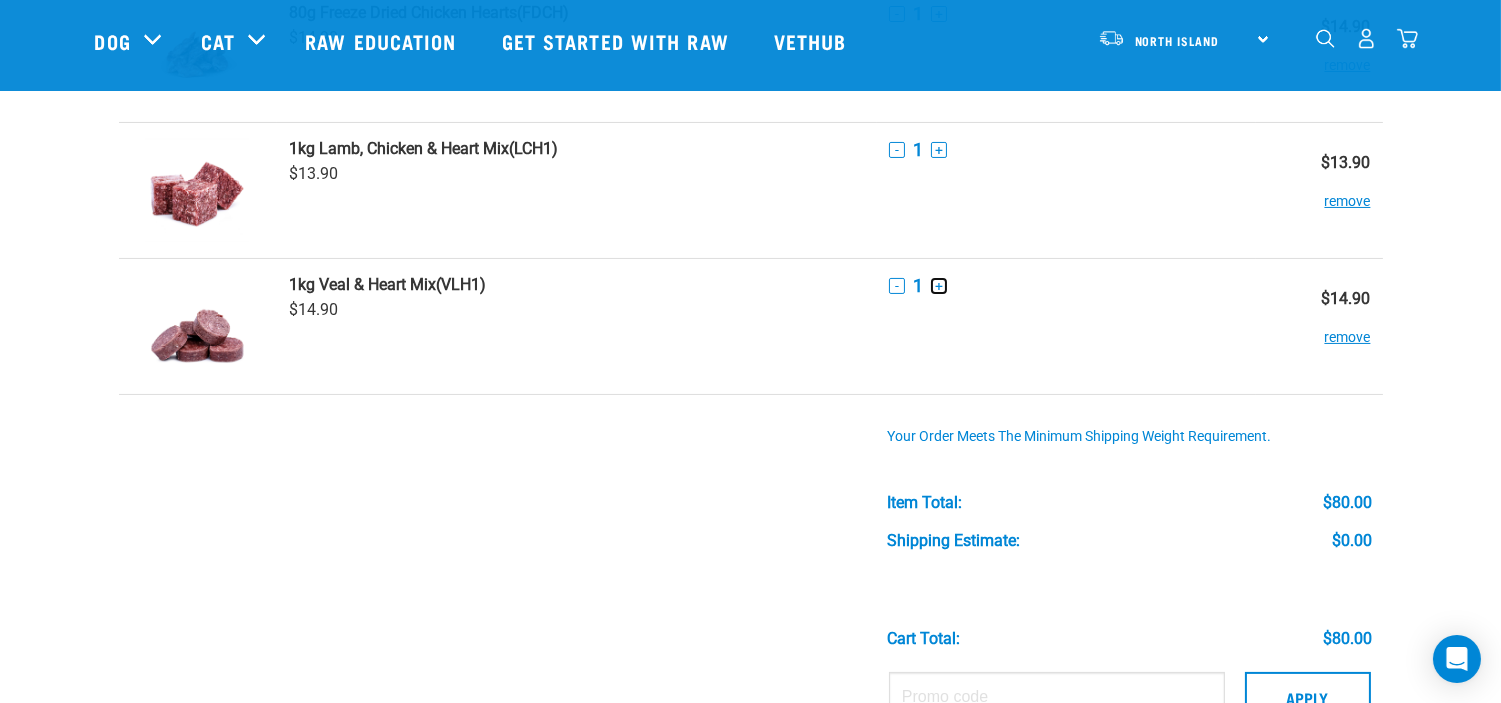 click on "+" at bounding box center (939, 286) 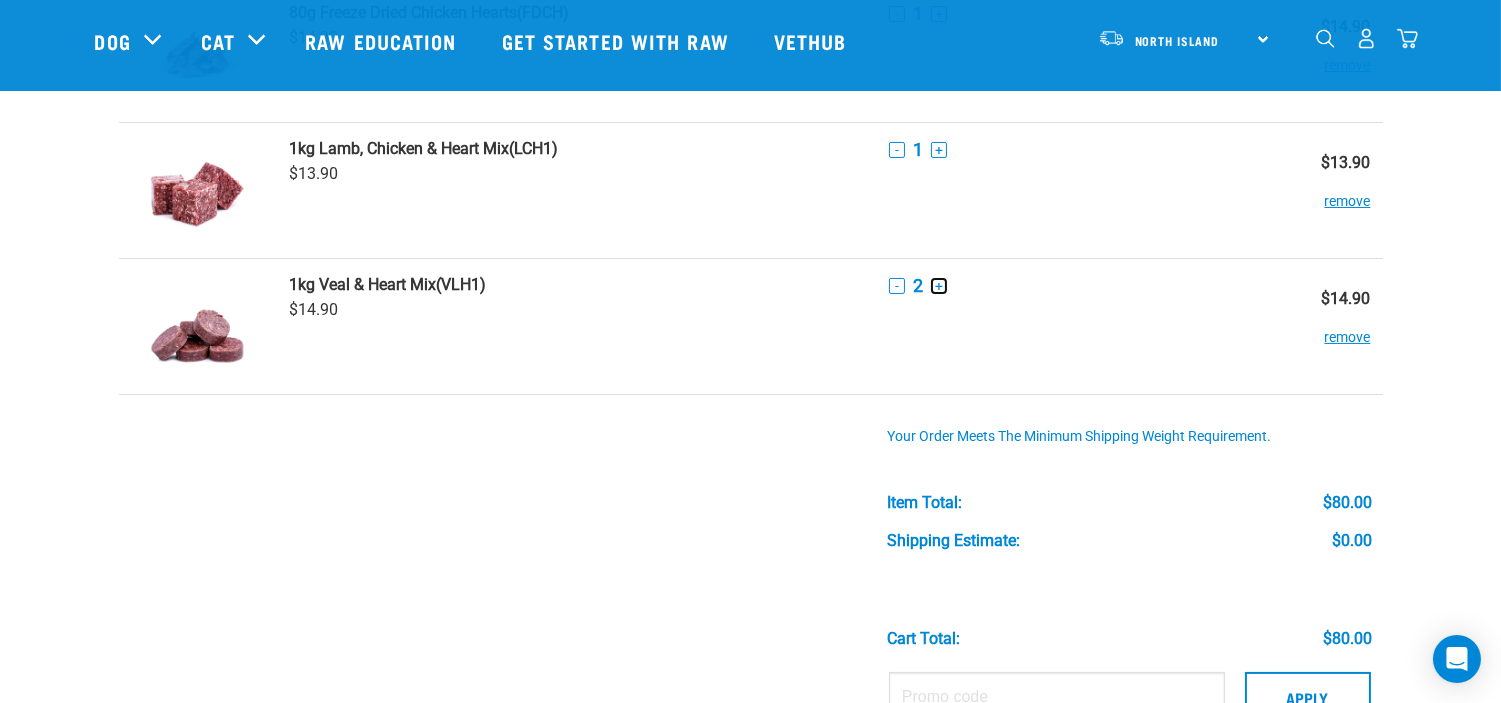 click on "+" at bounding box center [939, 286] 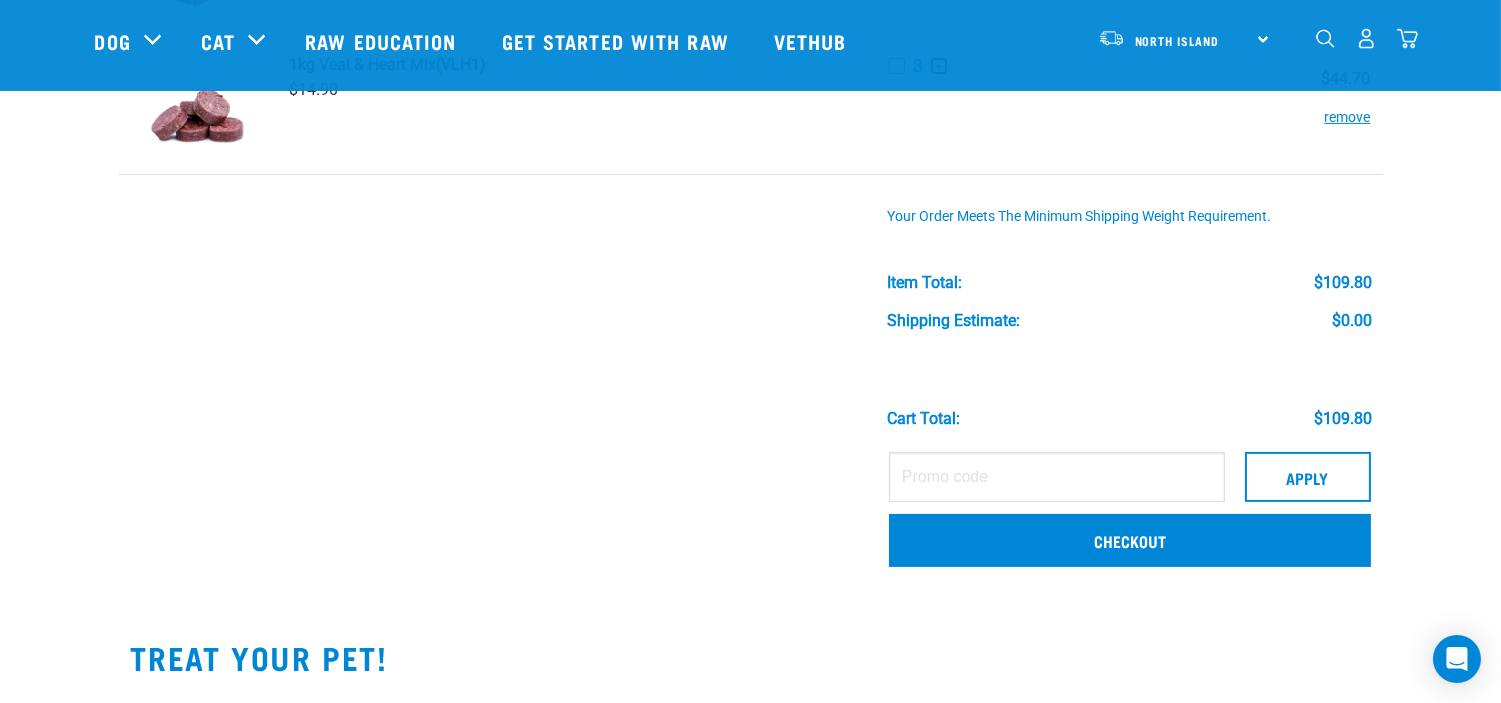 scroll, scrollTop: 814, scrollLeft: 0, axis: vertical 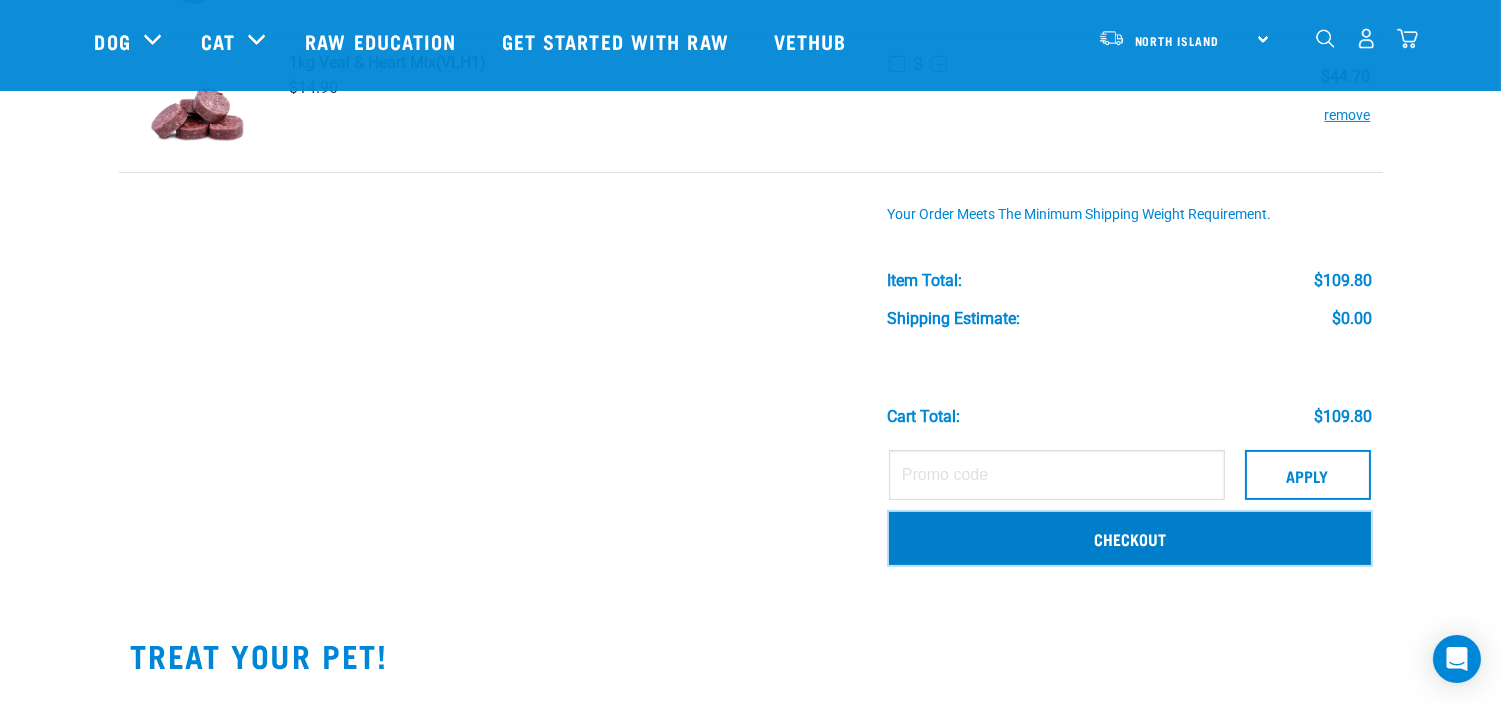 click on "Checkout" at bounding box center [1130, 538] 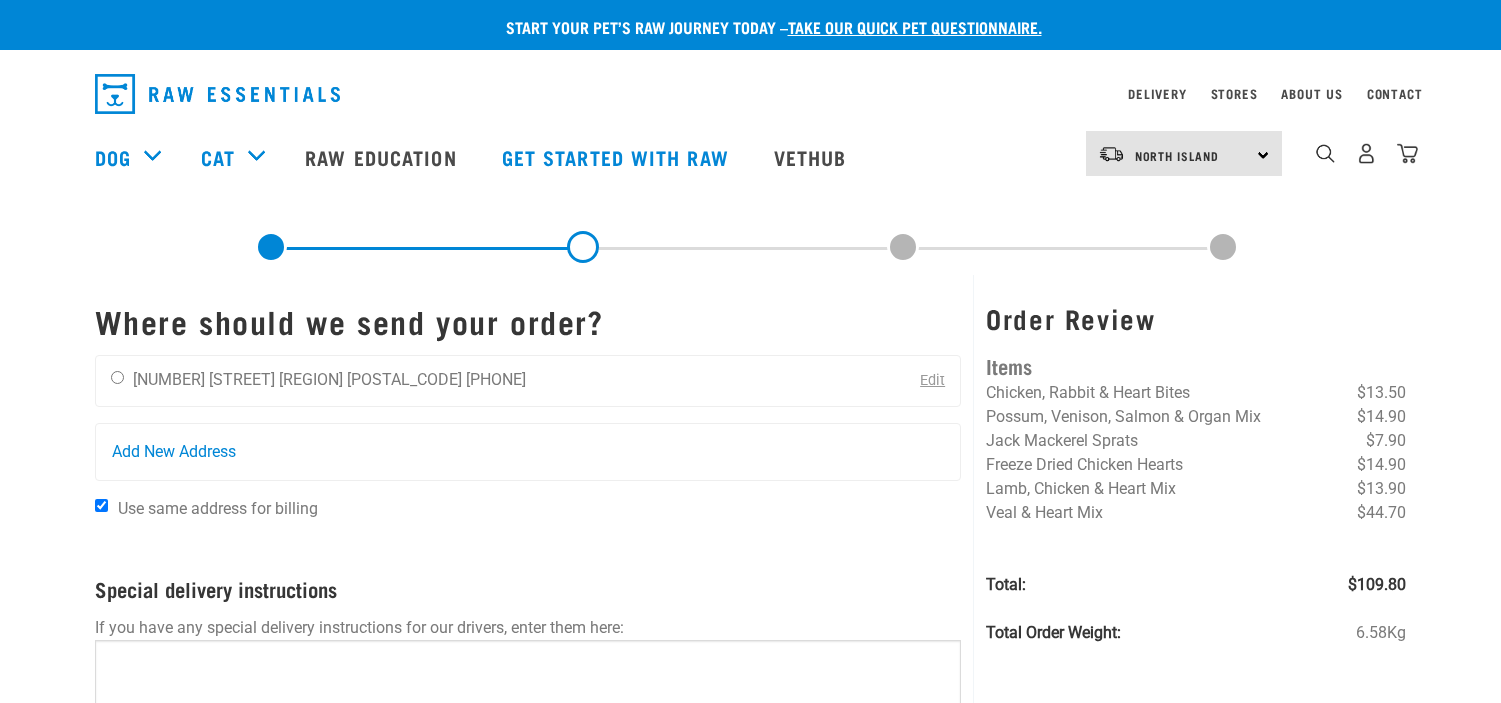 scroll, scrollTop: 0, scrollLeft: 0, axis: both 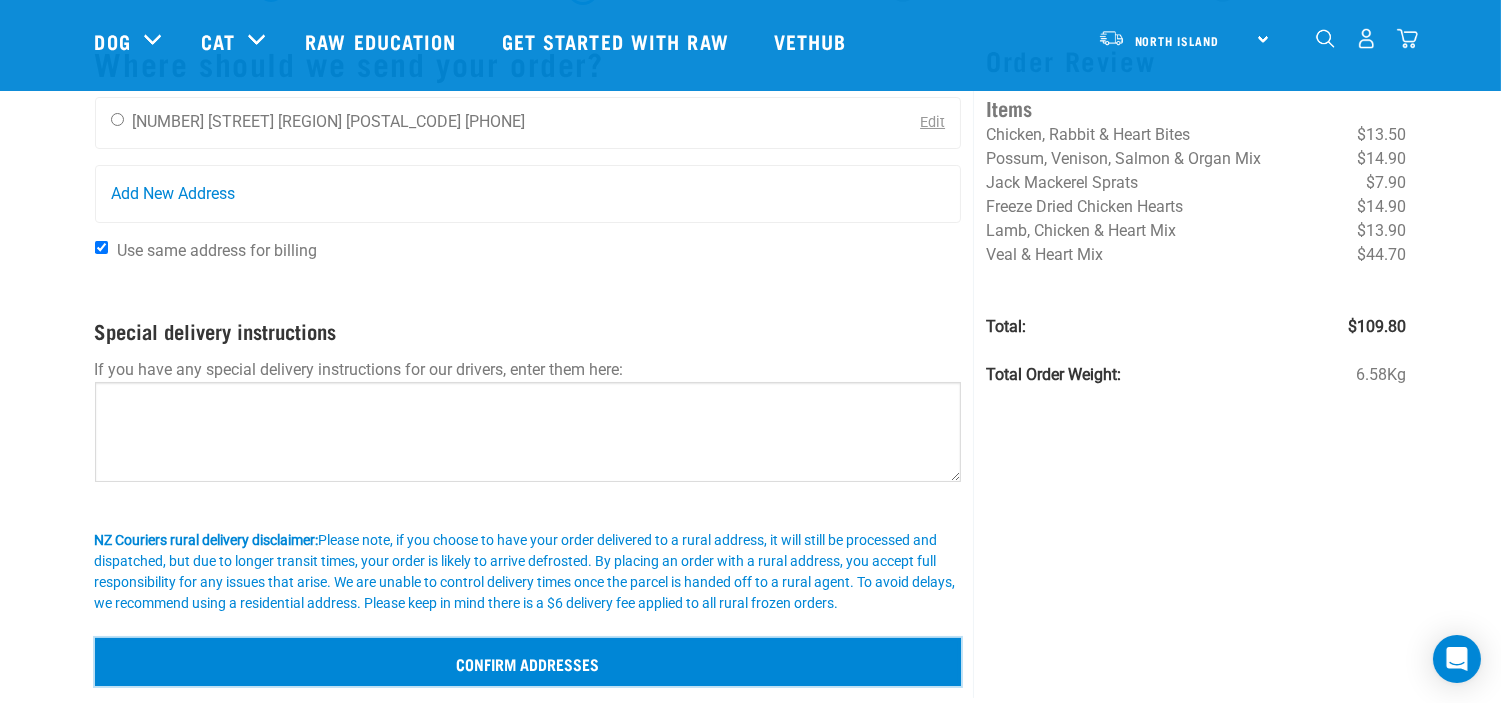 click on "Confirm addresses" at bounding box center [528, 662] 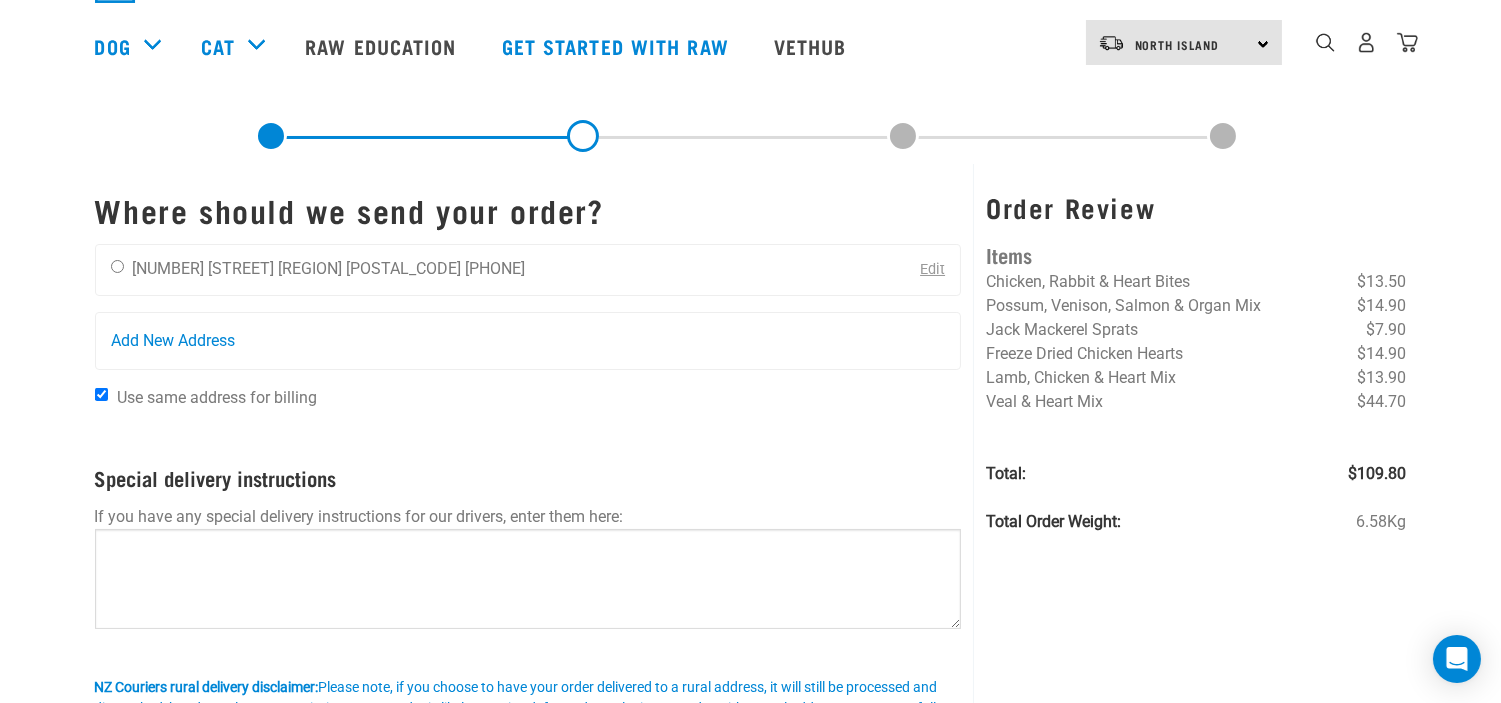 scroll, scrollTop: 0, scrollLeft: 0, axis: both 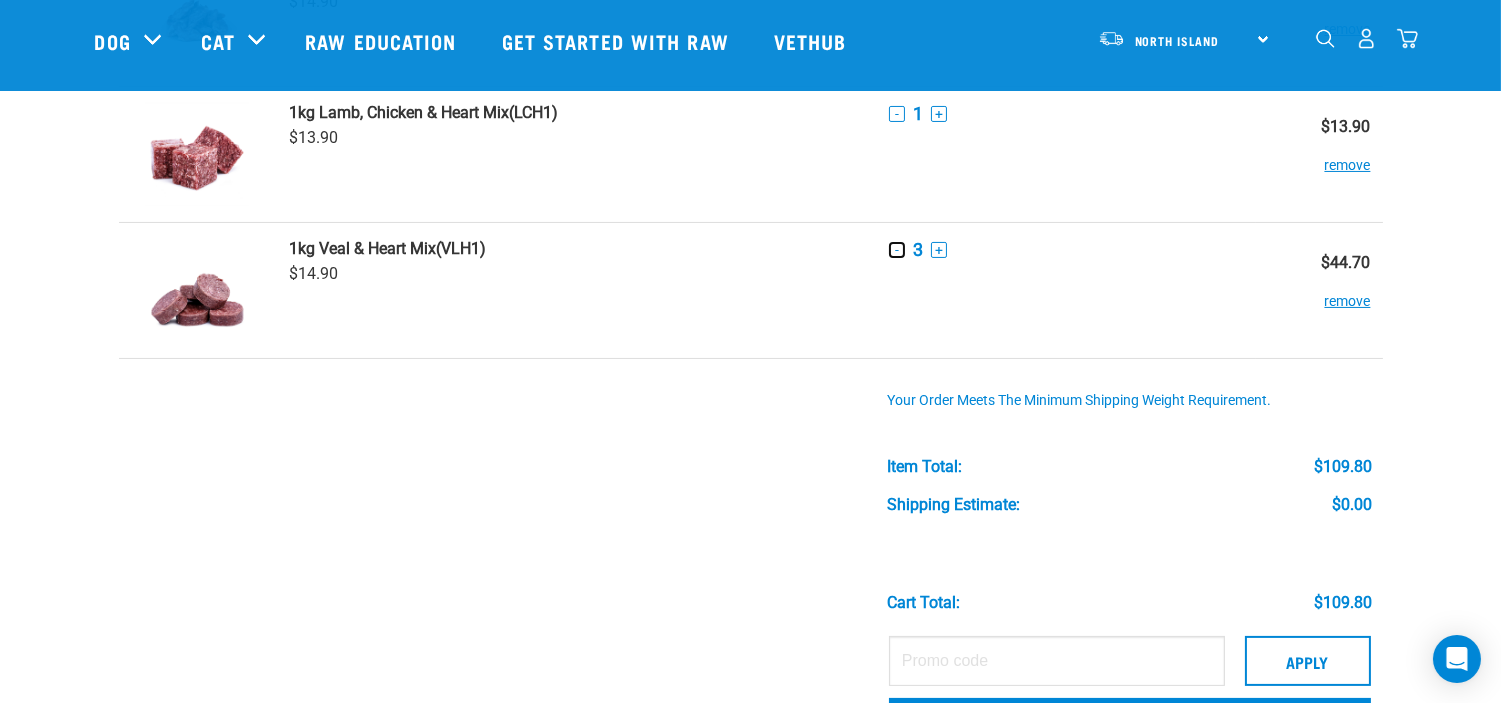 click on "-" at bounding box center [897, 250] 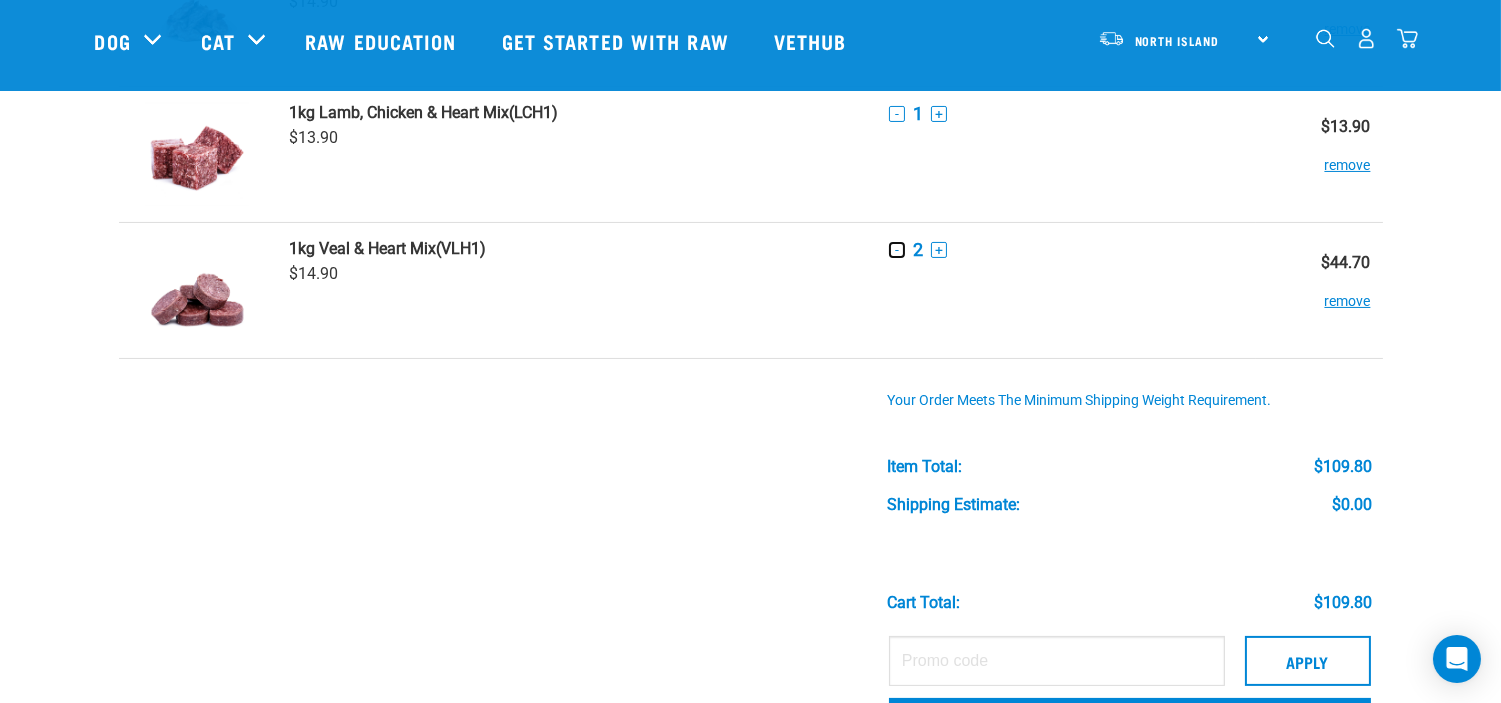 click on "-" at bounding box center [897, 250] 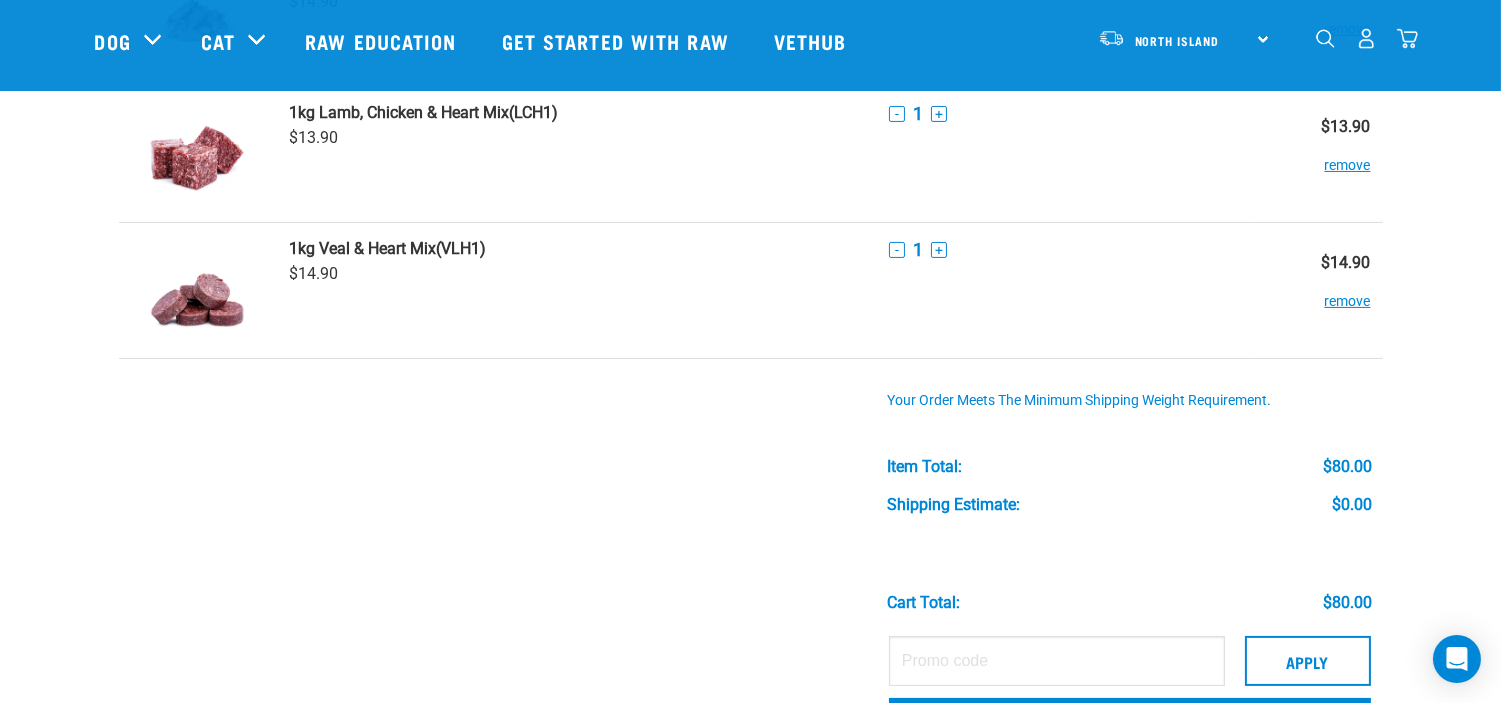click at bounding box center (1366, 38) 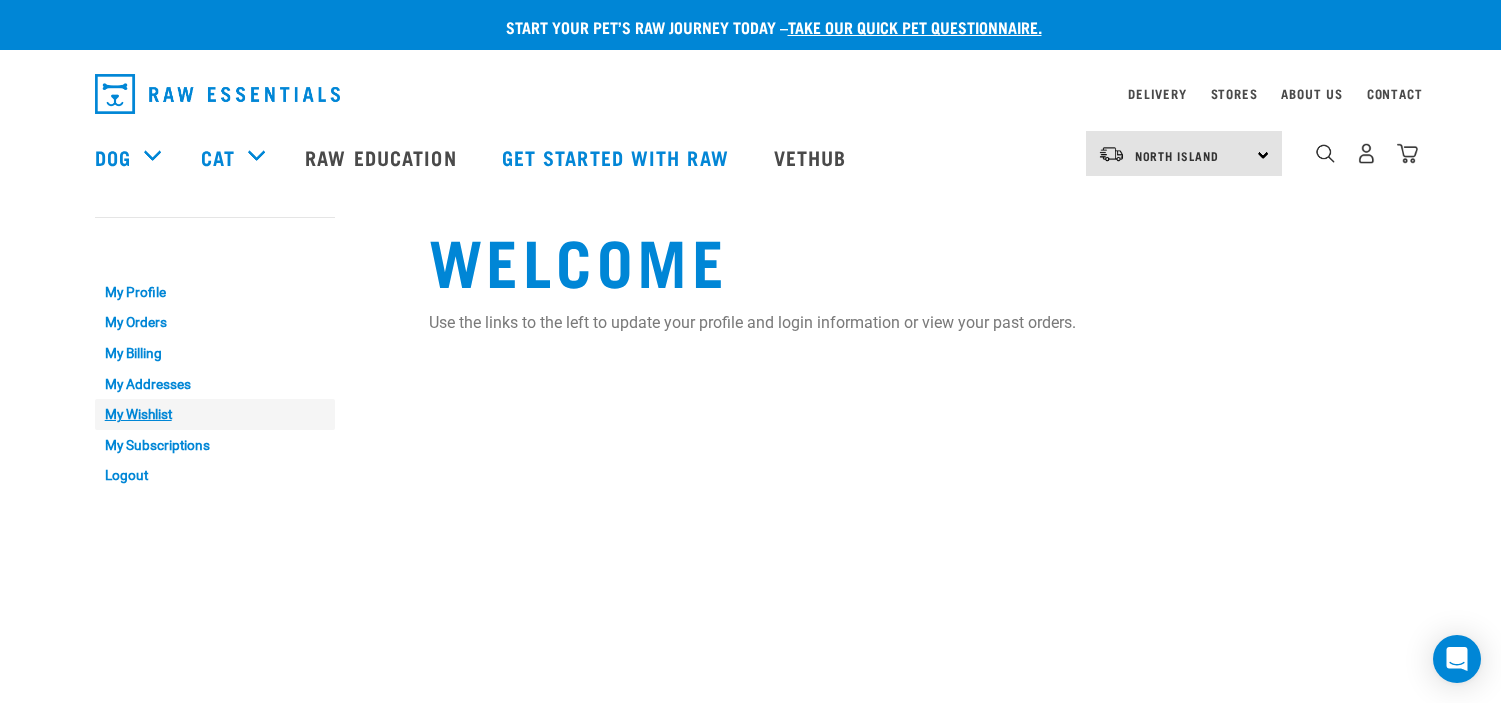 scroll, scrollTop: 0, scrollLeft: 0, axis: both 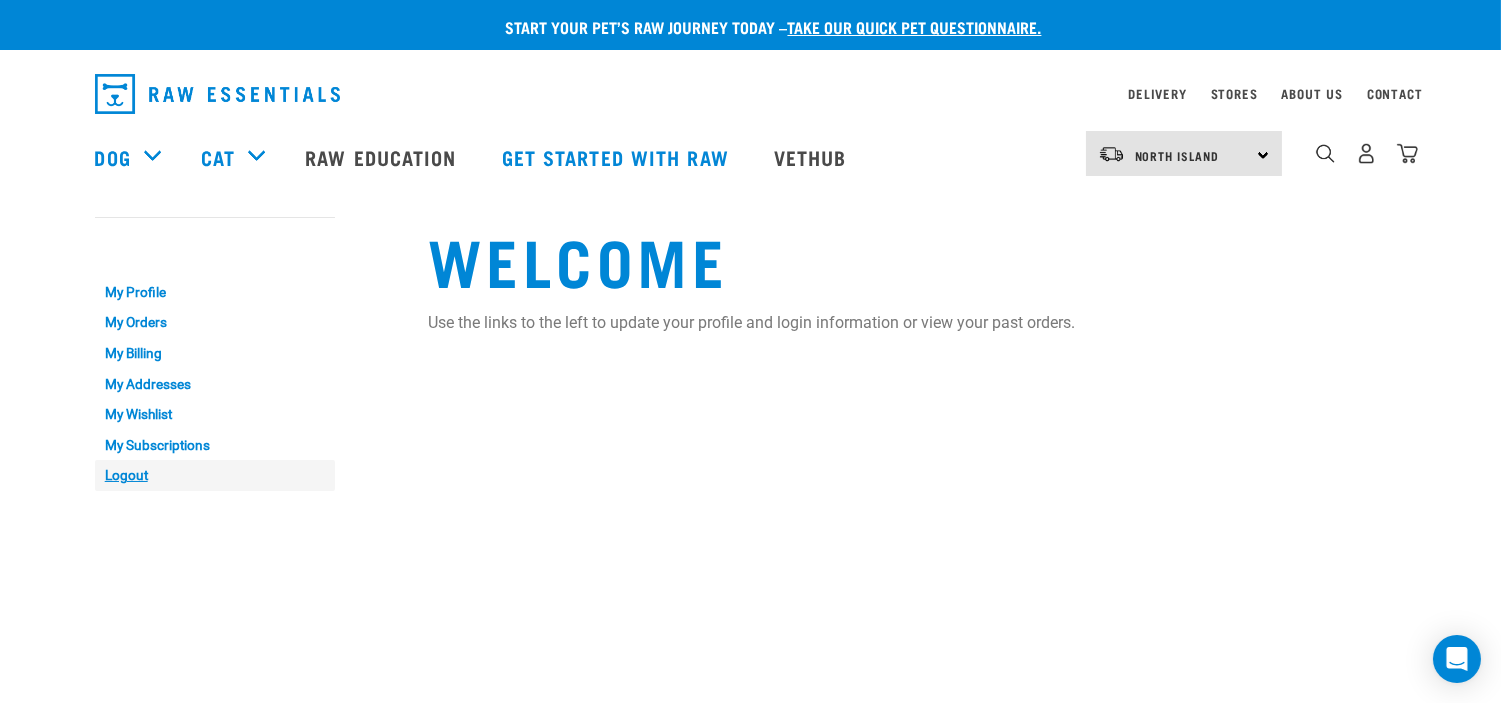 click on "Logout" at bounding box center [215, 475] 